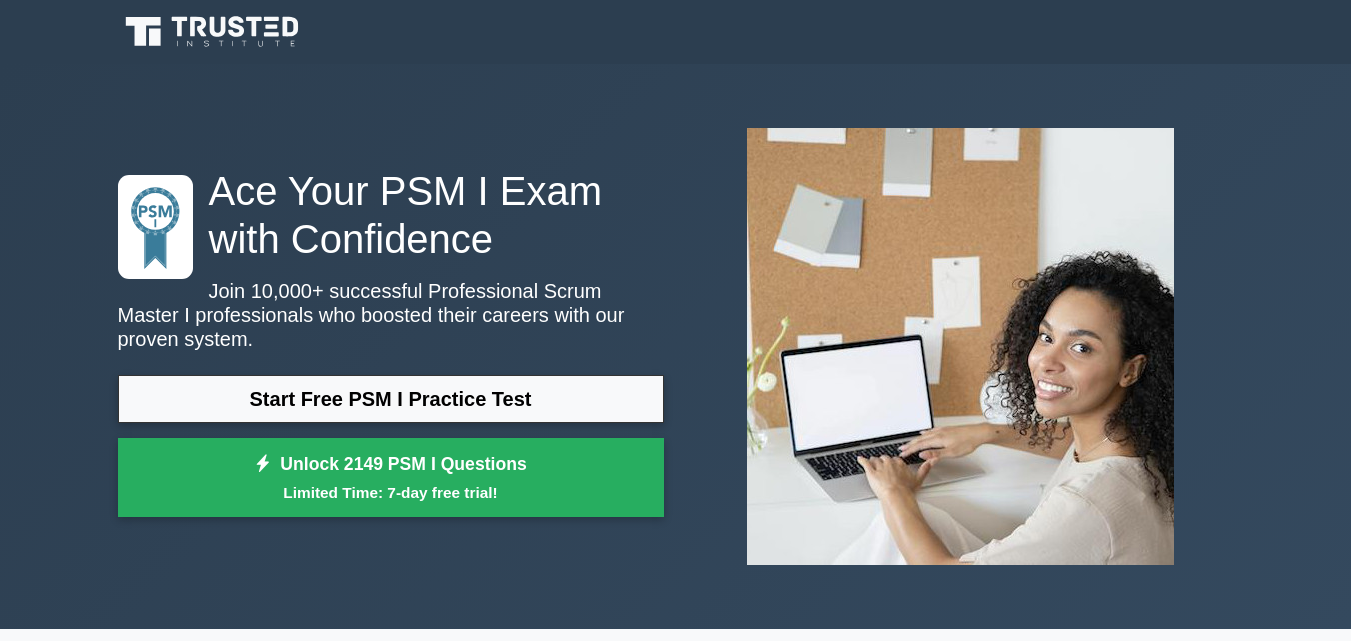 scroll, scrollTop: 0, scrollLeft: 0, axis: both 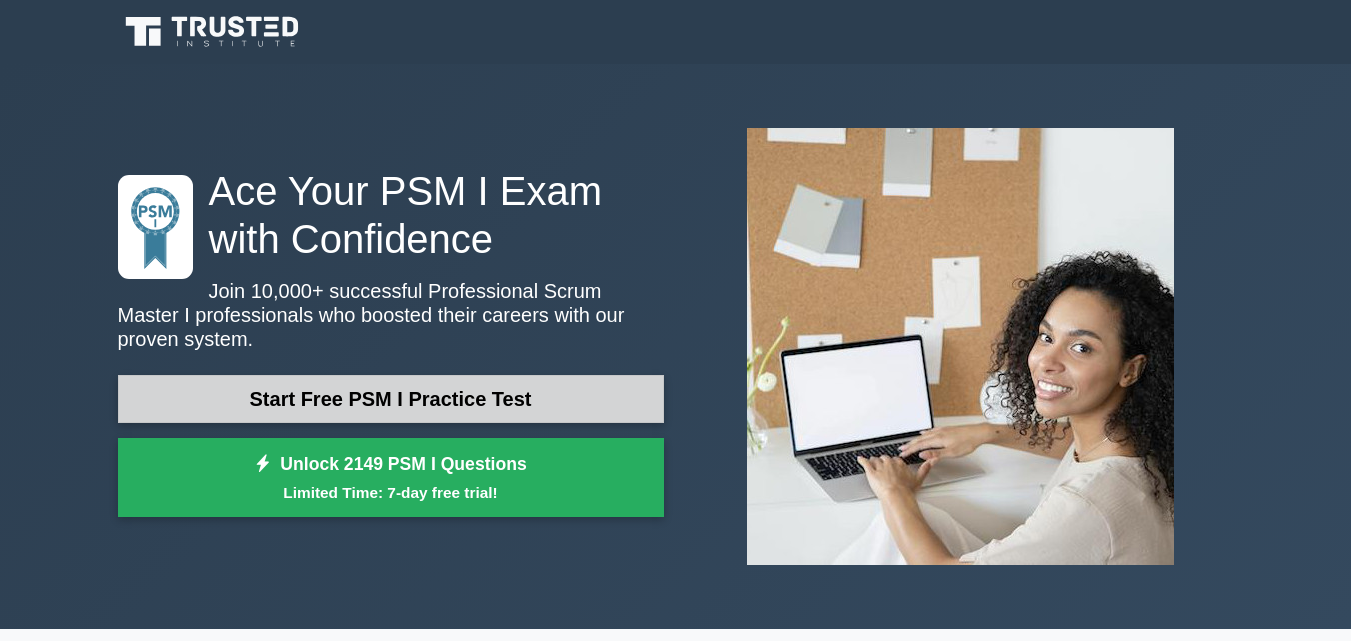 click on "Start Free PSM I Practice Test" at bounding box center [391, 399] 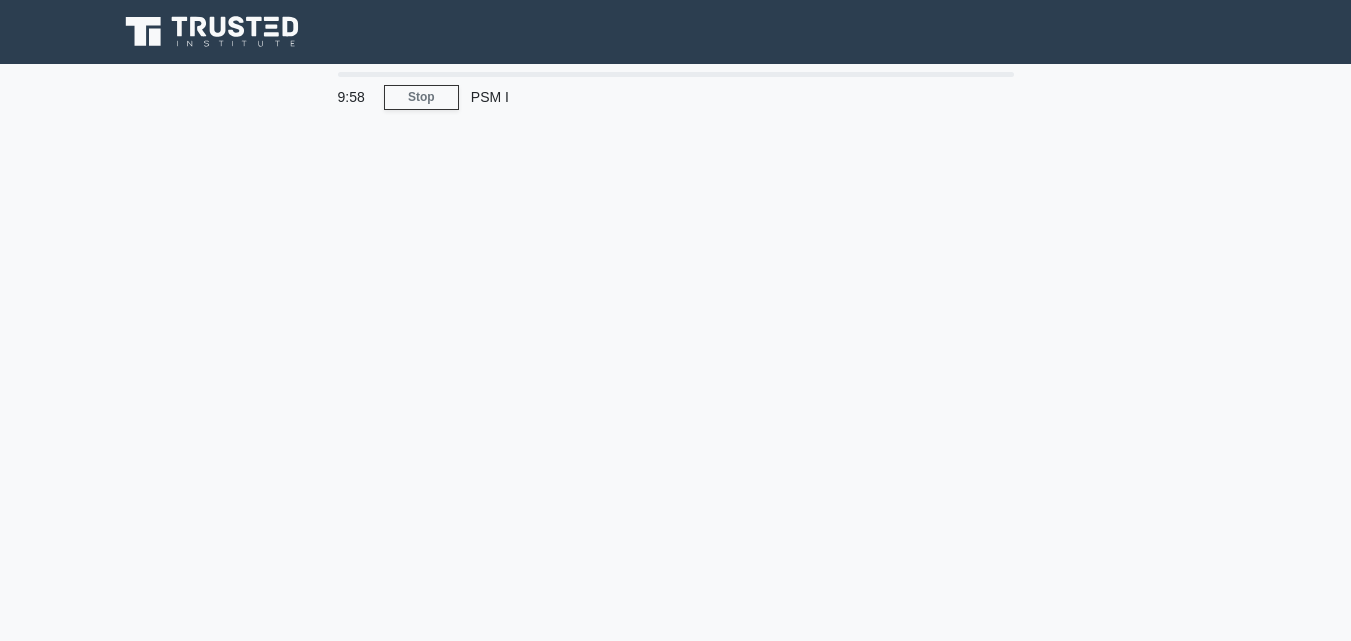 scroll, scrollTop: 0, scrollLeft: 0, axis: both 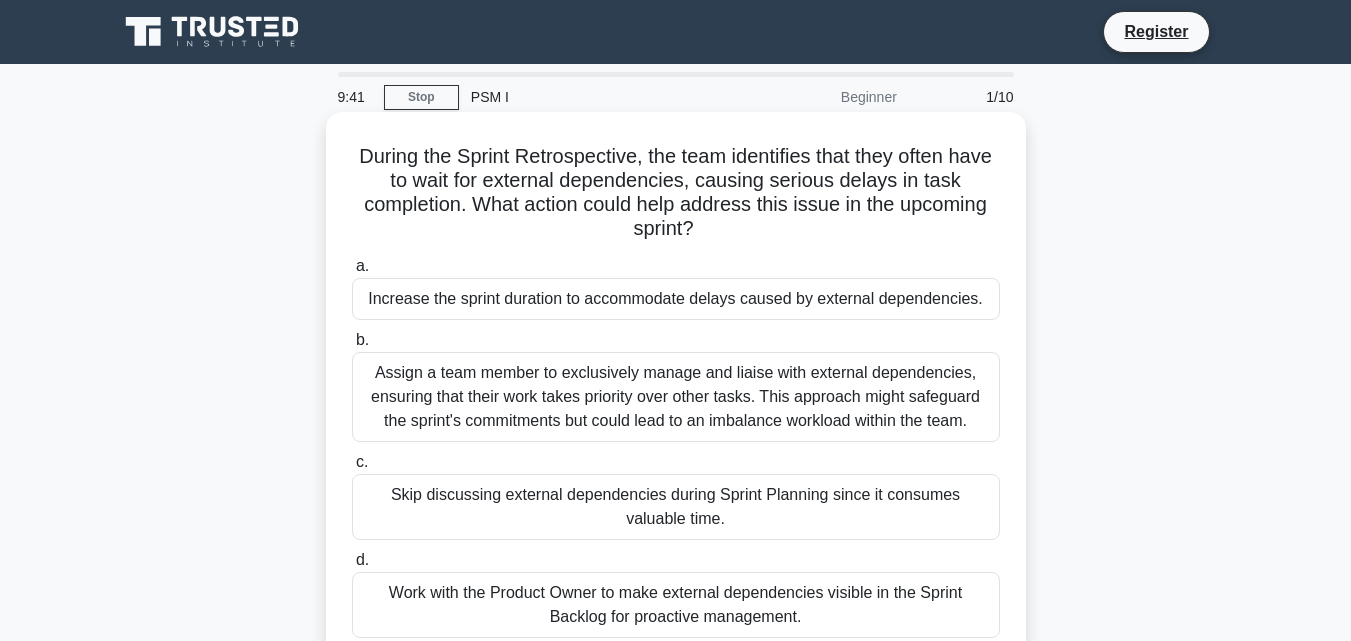 click on "Assign a team member to exclusively manage and liaise with external dependencies, ensuring that their work takes priority over other tasks. This approach might safeguard the sprint's commitments but could lead to an imbalance workload within the team." at bounding box center [676, 397] 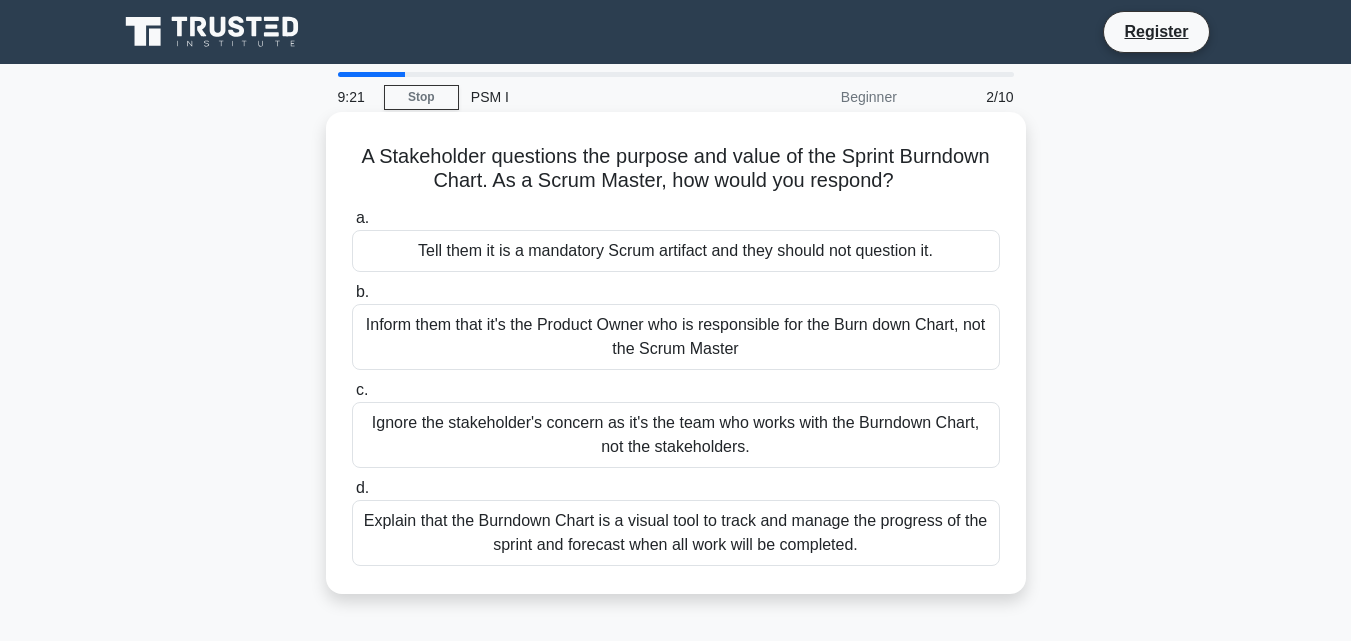 click on "Explain that the Burndown Chart is a visual tool to track and manage the progress of the sprint and forecast when all work will be completed." at bounding box center (676, 533) 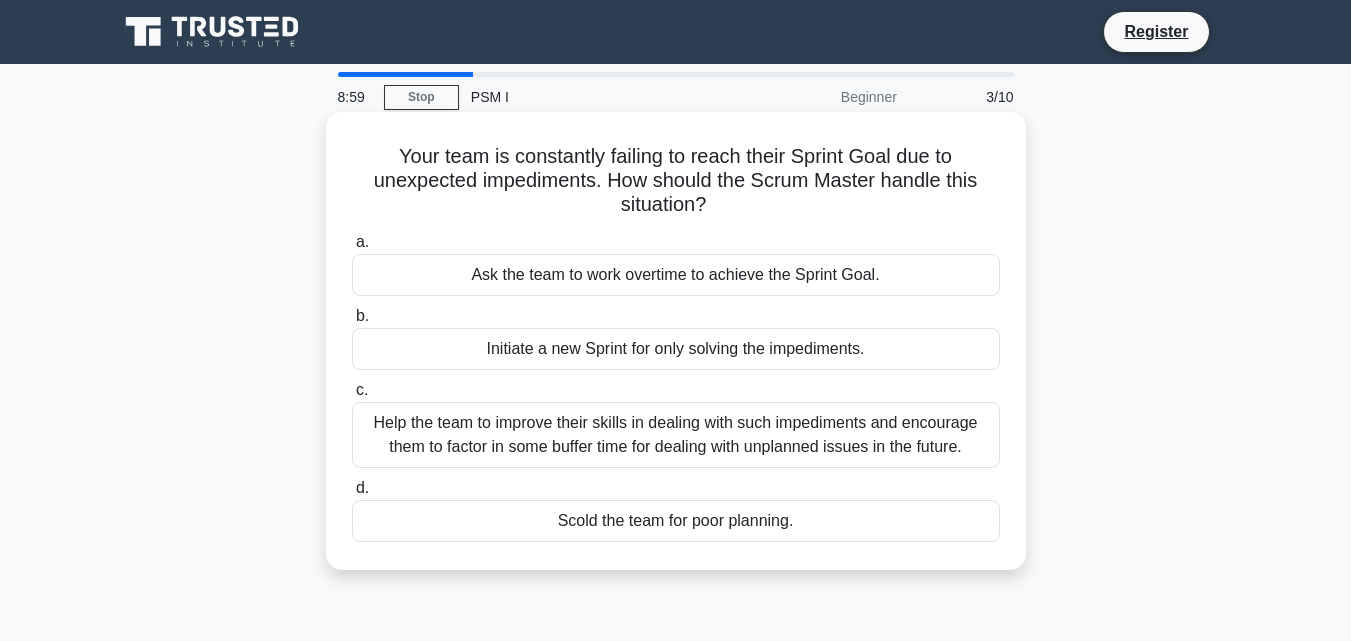 click on "Help the team to improve their skills in dealing with such impediments and encourage them to factor in some buffer time for dealing with unplanned issues in the future." at bounding box center [676, 435] 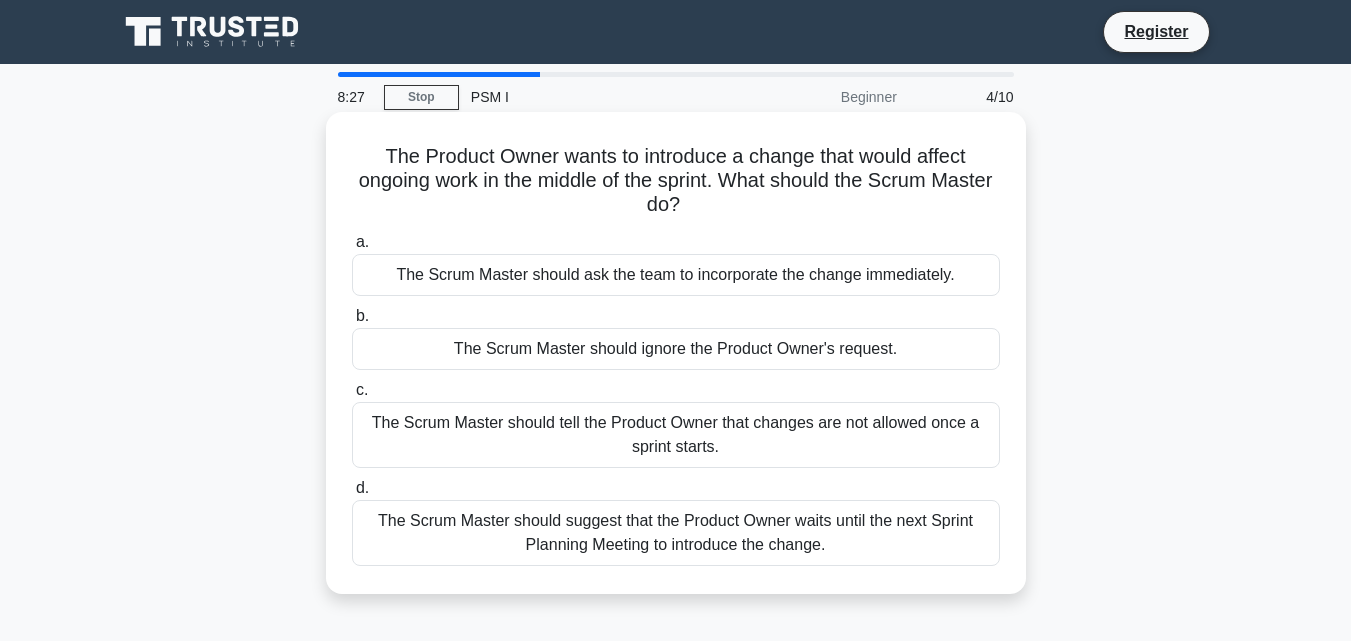 click on "The Scrum Master should suggest that the Product Owner waits until the next Sprint Planning Meeting to introduce the change." at bounding box center [676, 533] 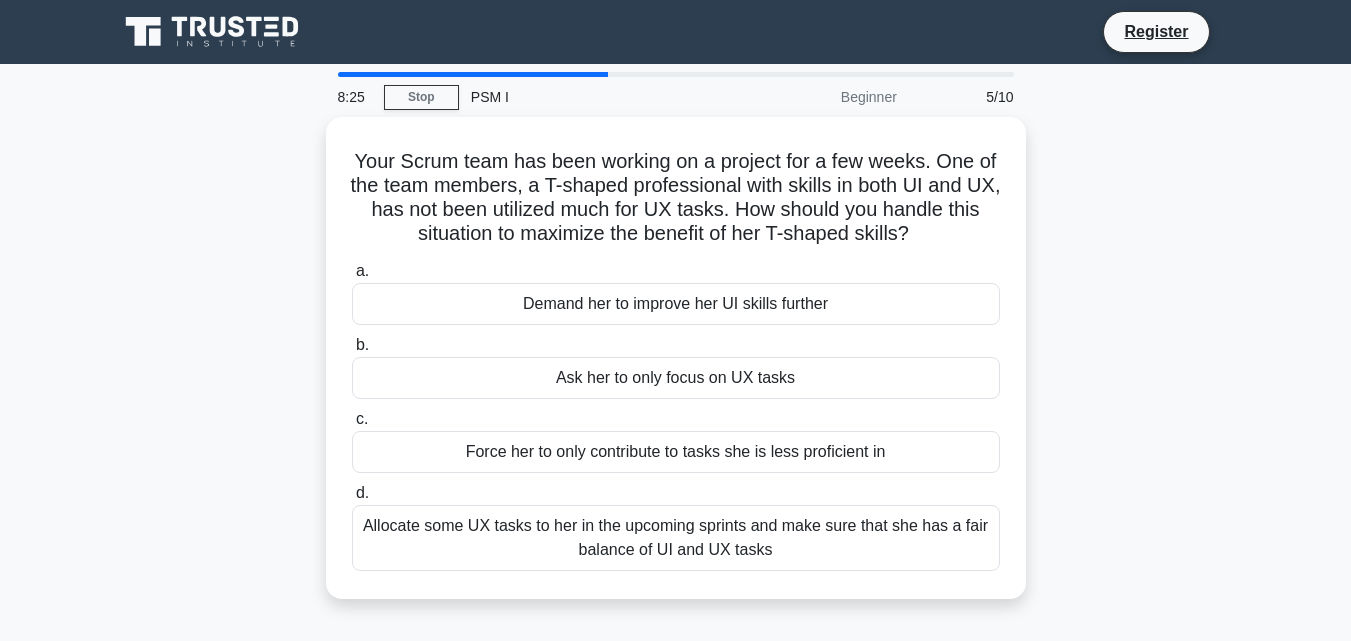 click on "Allocate some UX tasks to her in the upcoming sprints and make sure that she has a fair balance of UI and UX tasks" at bounding box center [676, 538] 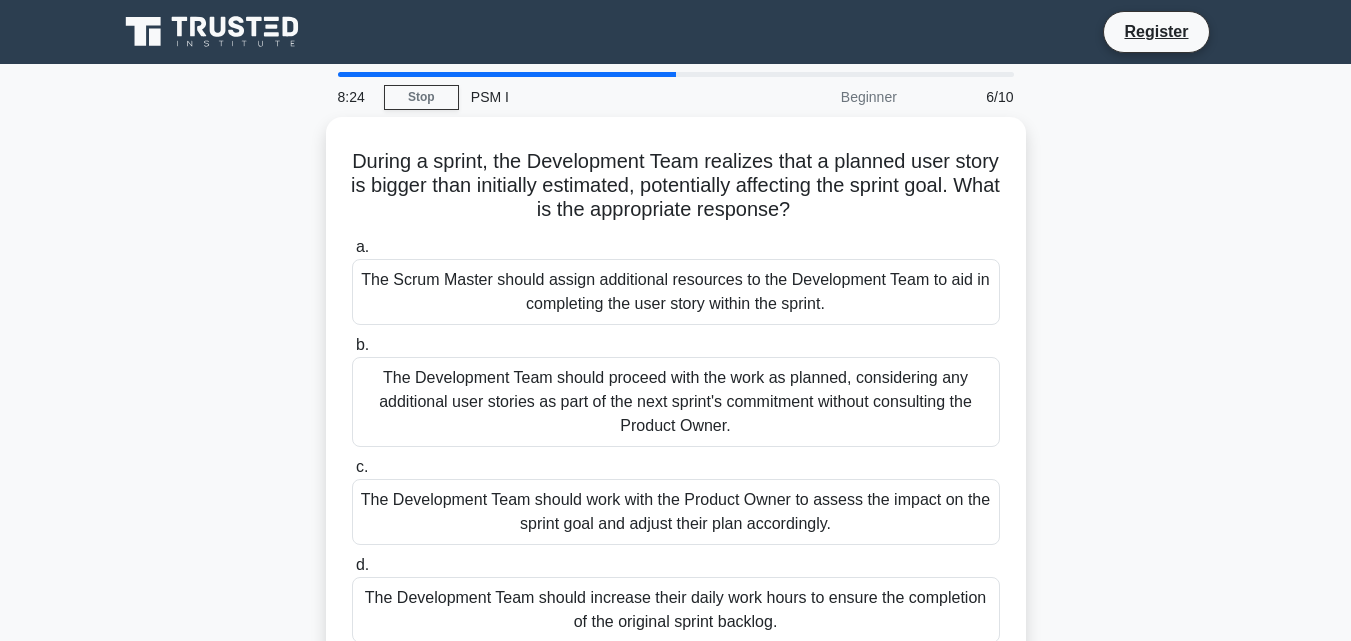 click on "The Development Team should work with the Product Owner to assess the impact on the sprint goal and adjust their plan accordingly." at bounding box center [676, 512] 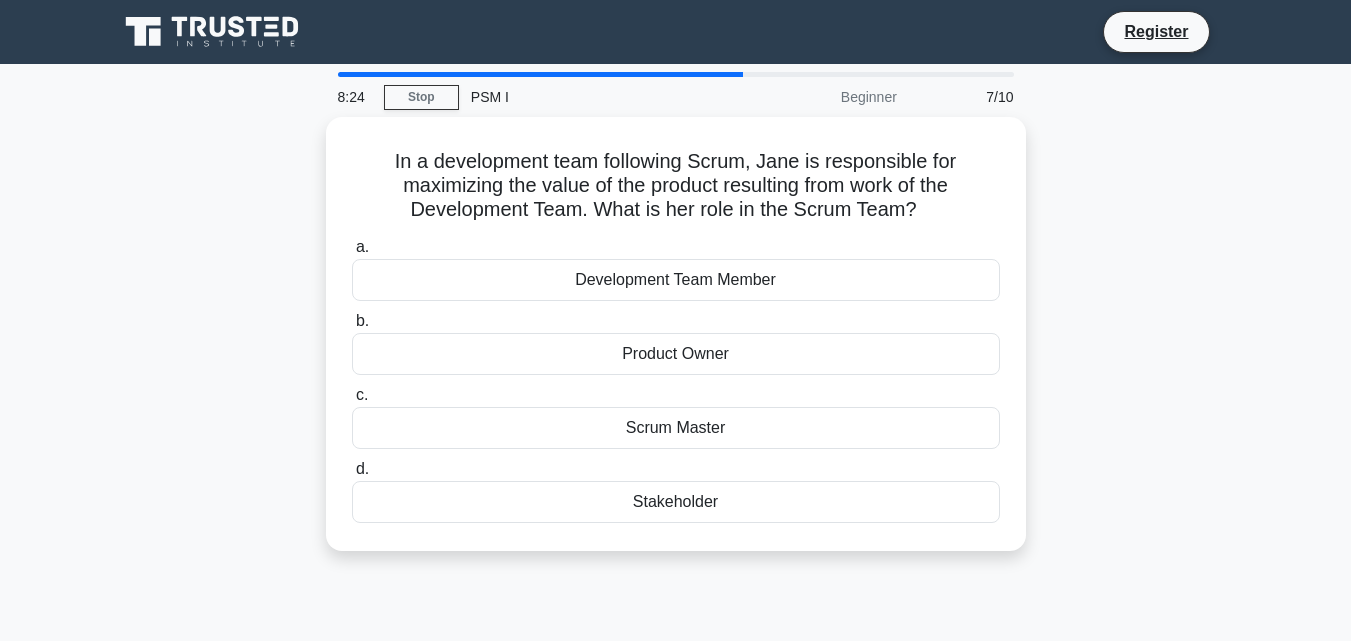 click on "In a development team following Scrum, [PERSON] is responsible for maximizing the value of the product resulting from work of the Development Team. What is her role in the Scrum Team?
.spinner_0XTQ{transform-origin:center;animation:spinner_y6GP .75s linear infinite}@keyframes spinner_y6GP{100%{transform:rotate(360deg)}}
a.
Development Team Member
b. c." at bounding box center [676, 334] 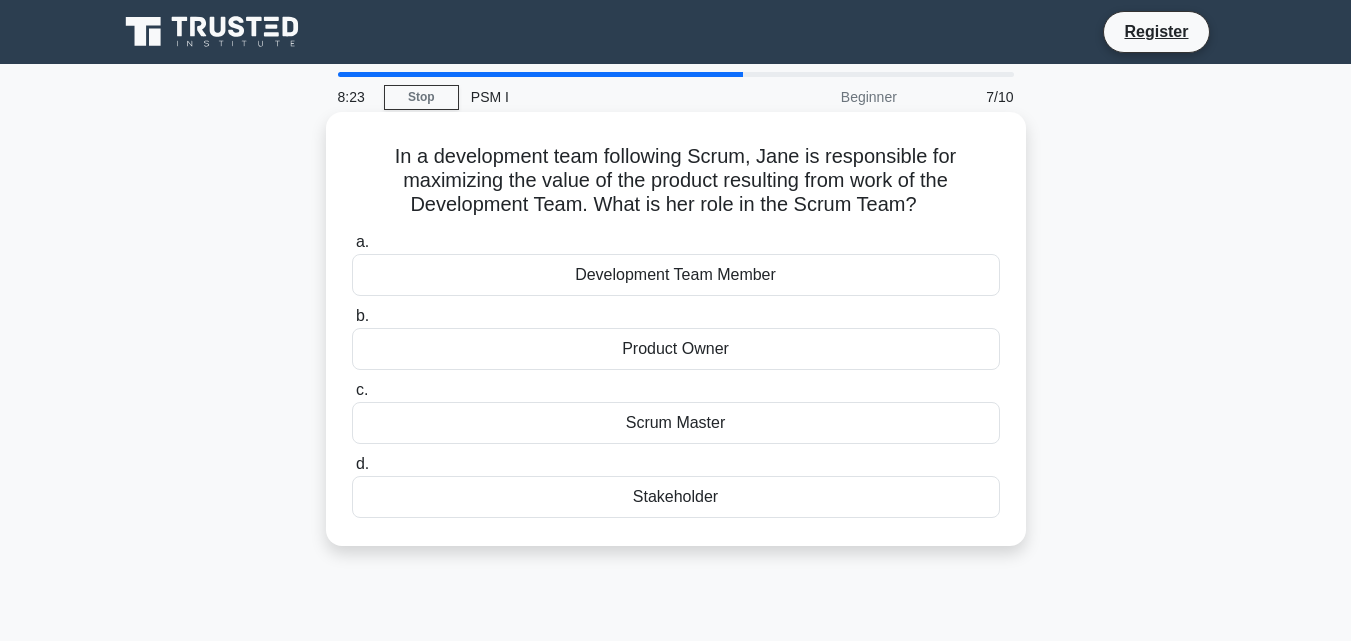 click on "In a development team following Scrum, [PERSON] is responsible for maximizing the value of the product resulting from work of the Development Team. What is her role in the Scrum Team?
.spinner_0XTQ{transform-origin:center;animation:spinner_y6GP .75s linear infinite}@keyframes spinner_y6GP{100%{transform:rotate(360deg)}}
a.
Development Team Member
b. c." at bounding box center (676, 329) 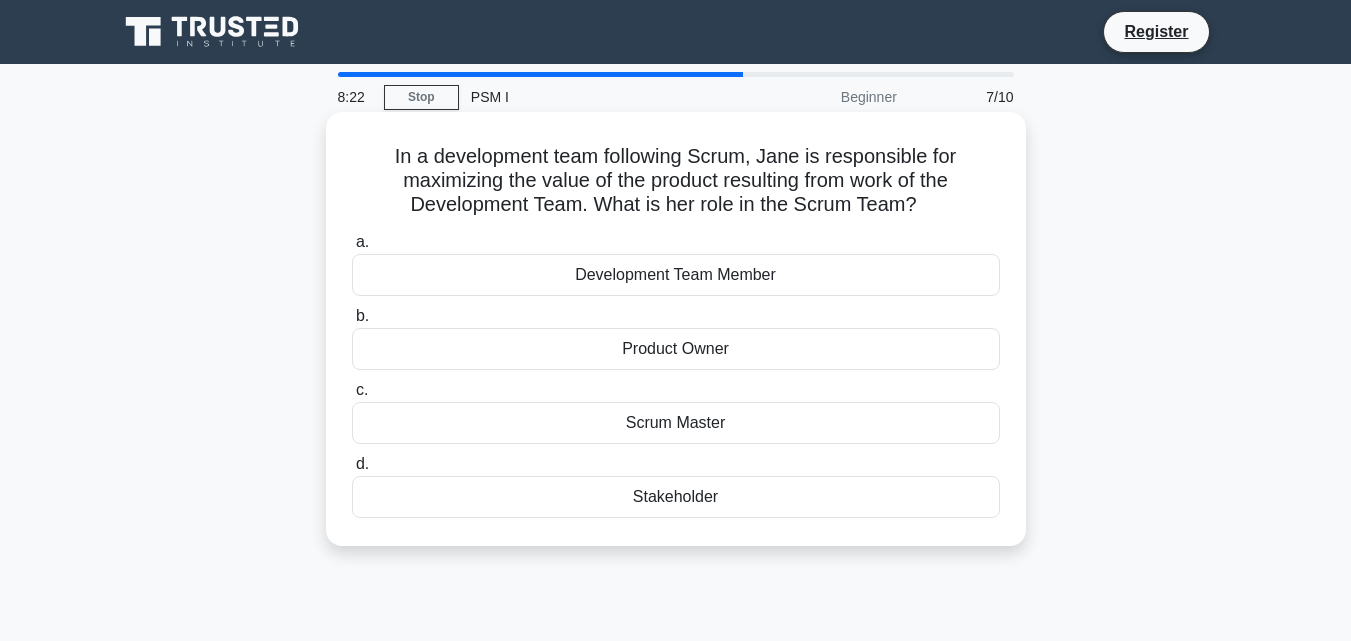 click on "Stakeholder" at bounding box center [676, 497] 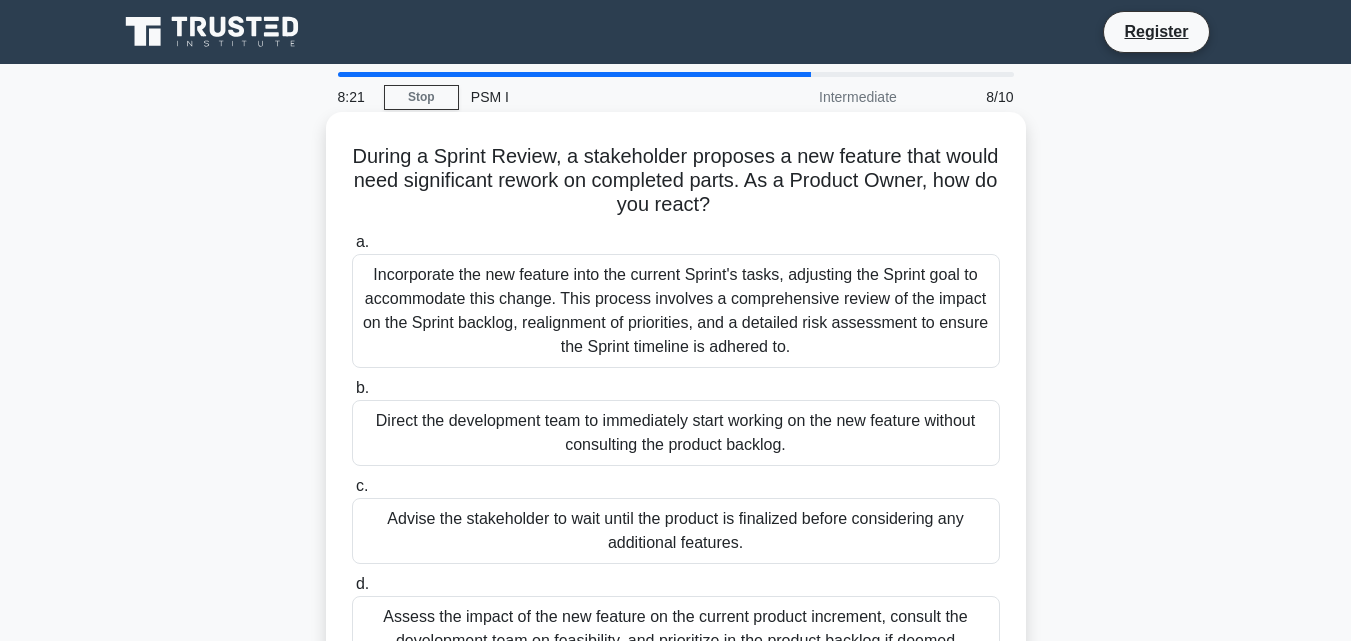 click on "c.
Advise the stakeholder to wait until the product is finalized before considering any additional features." at bounding box center [676, 519] 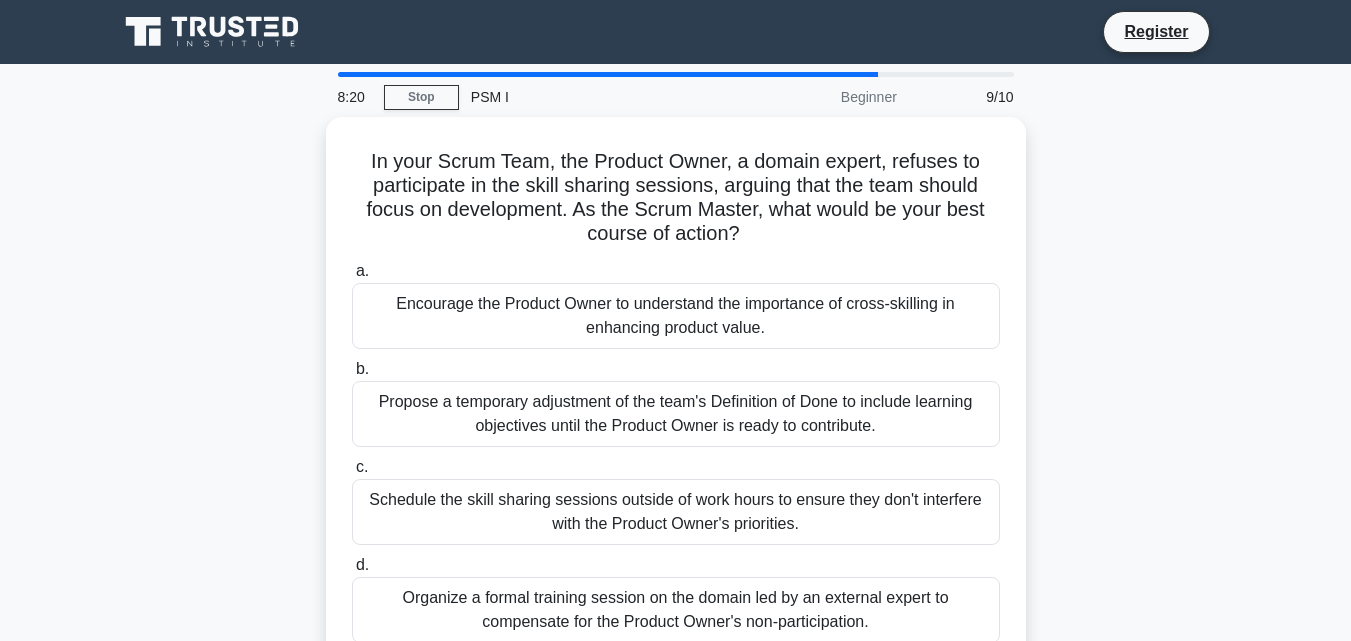 click on "Schedule the skill sharing sessions outside of work hours to ensure they don't interfere with the Product Owner's priorities." at bounding box center [676, 512] 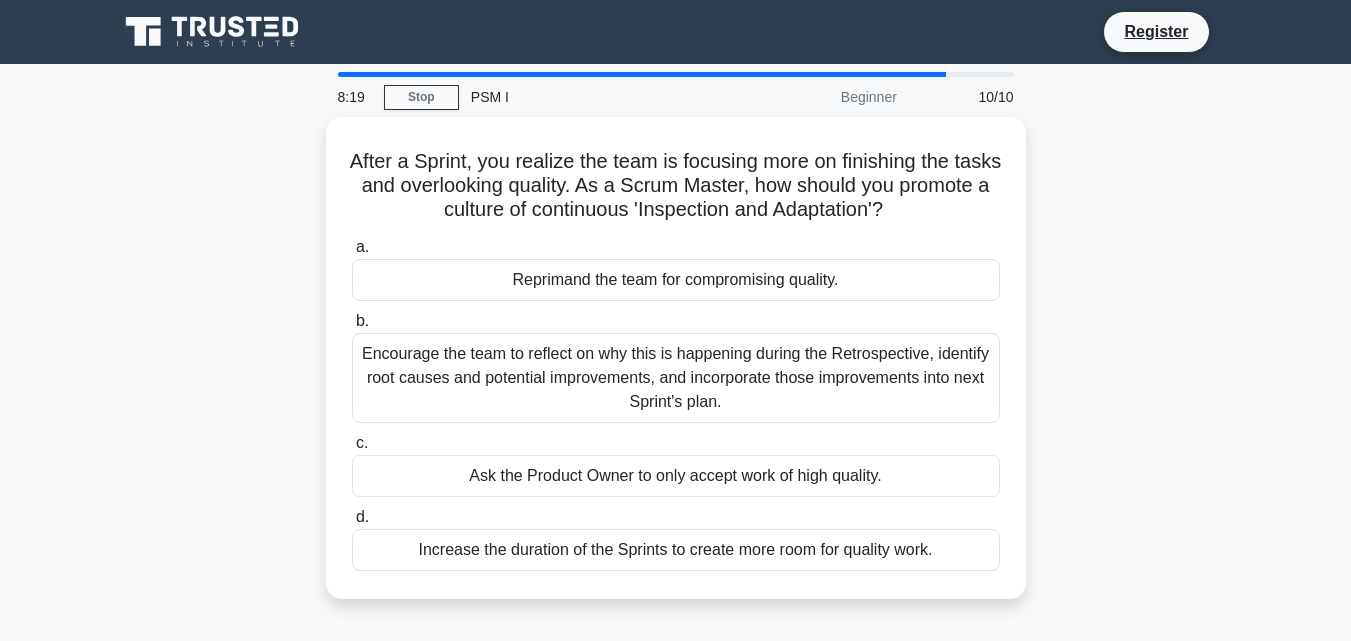 click on "Ask the Product Owner to only accept work of high quality." at bounding box center [676, 476] 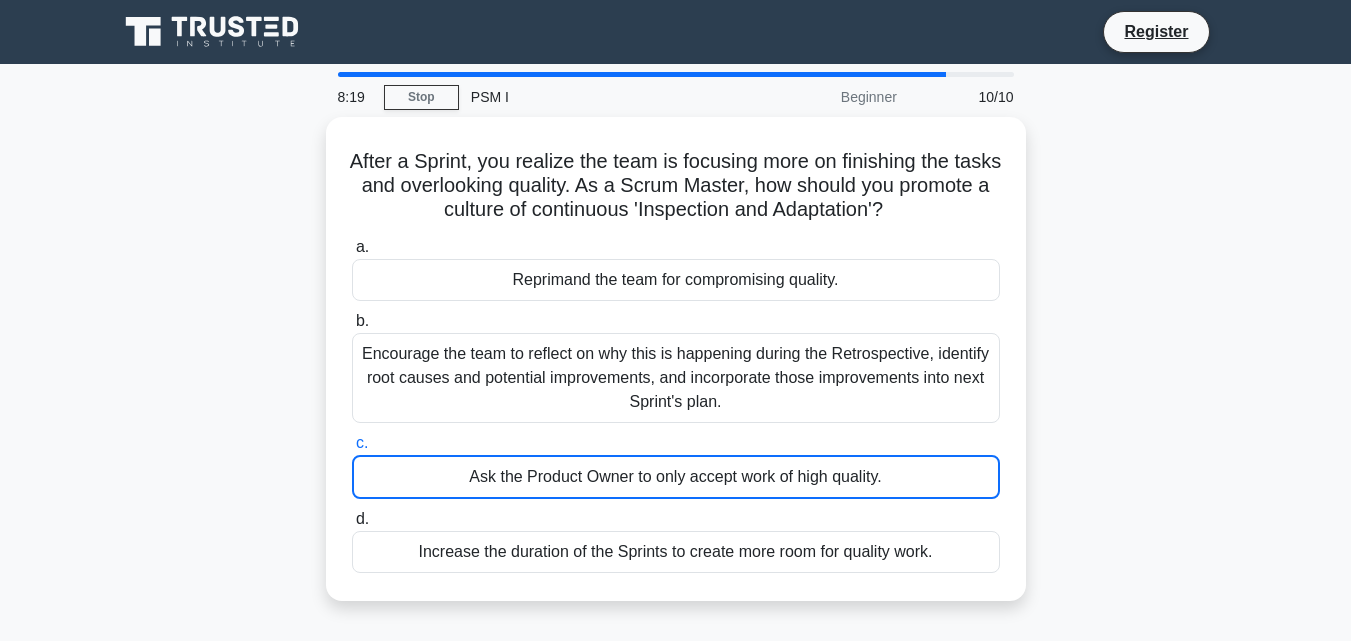 click on "Ask the Product Owner to only accept work of high quality." at bounding box center [676, 477] 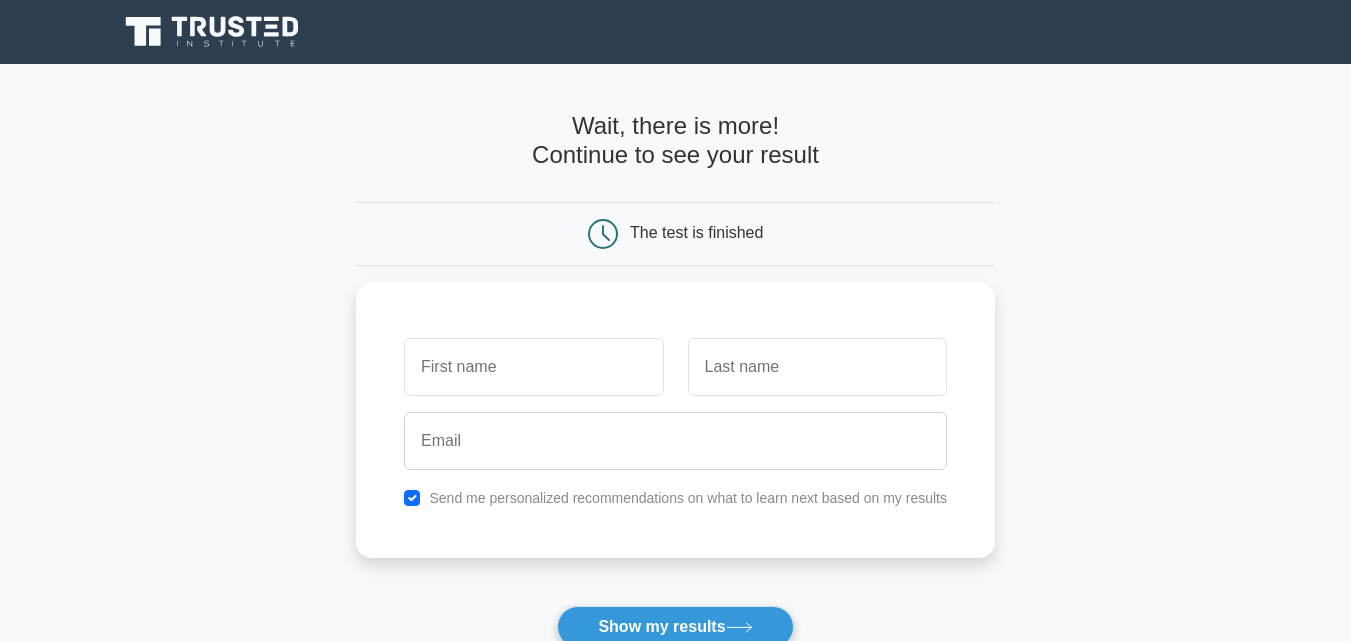 scroll, scrollTop: 0, scrollLeft: 0, axis: both 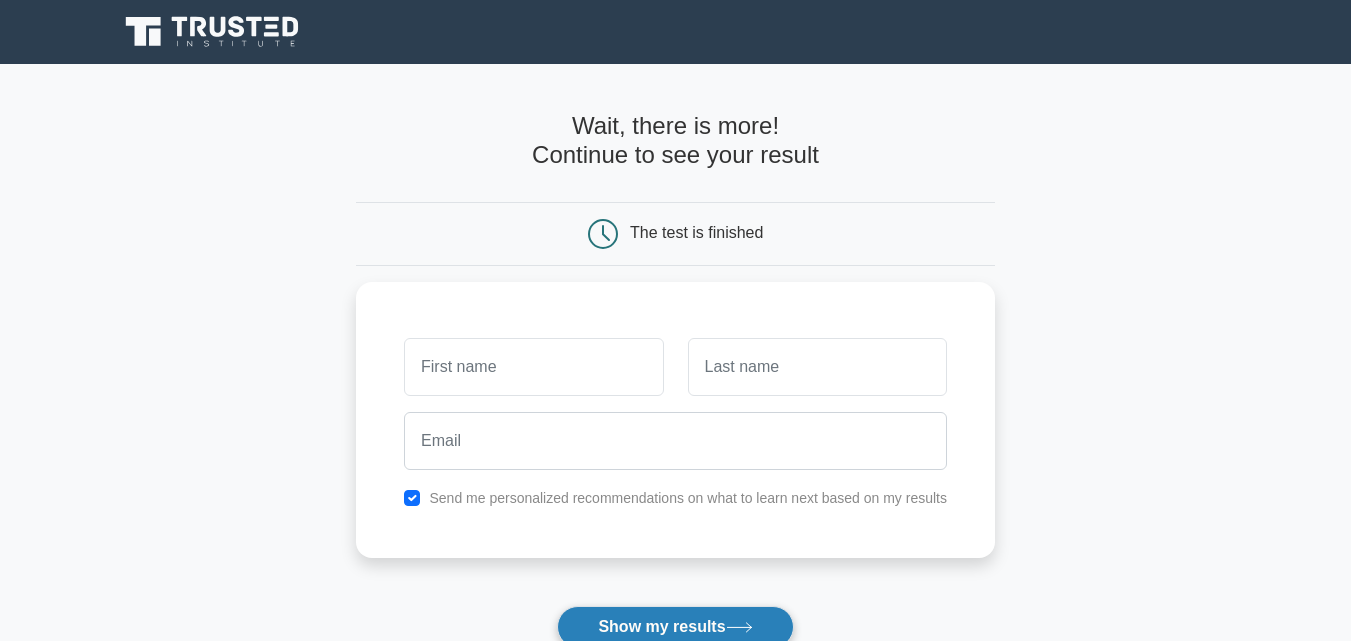 click on "Show my results" at bounding box center [675, 627] 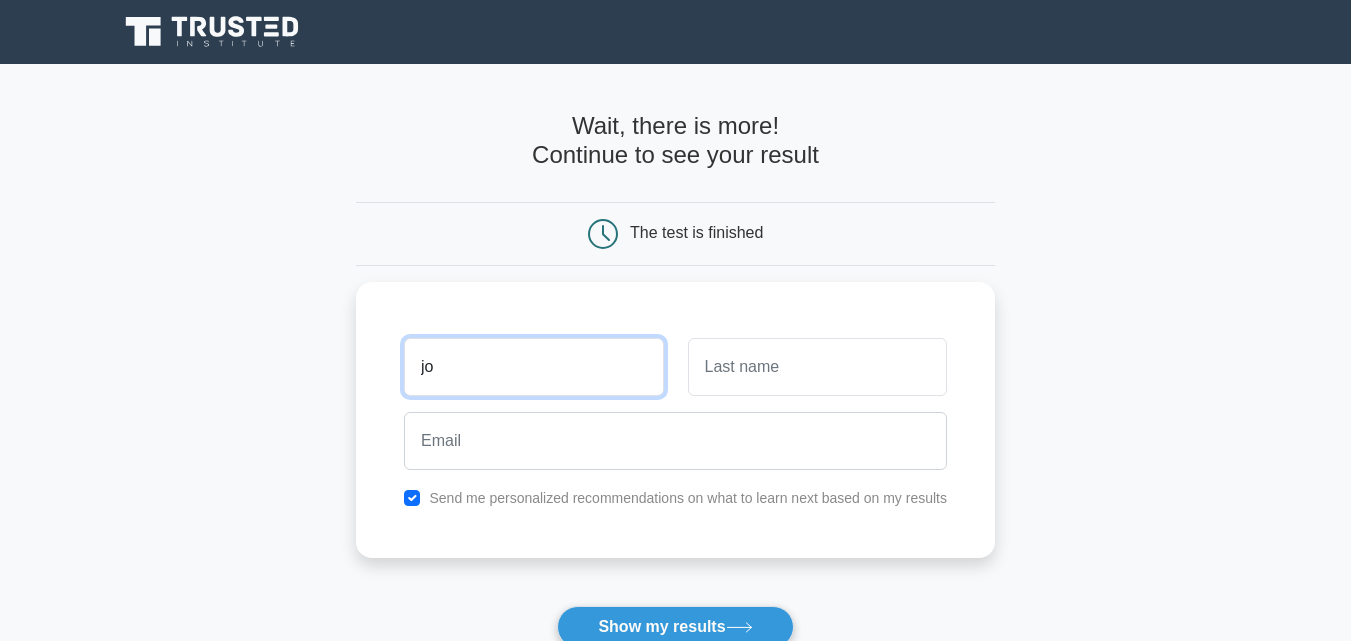 type on "jo" 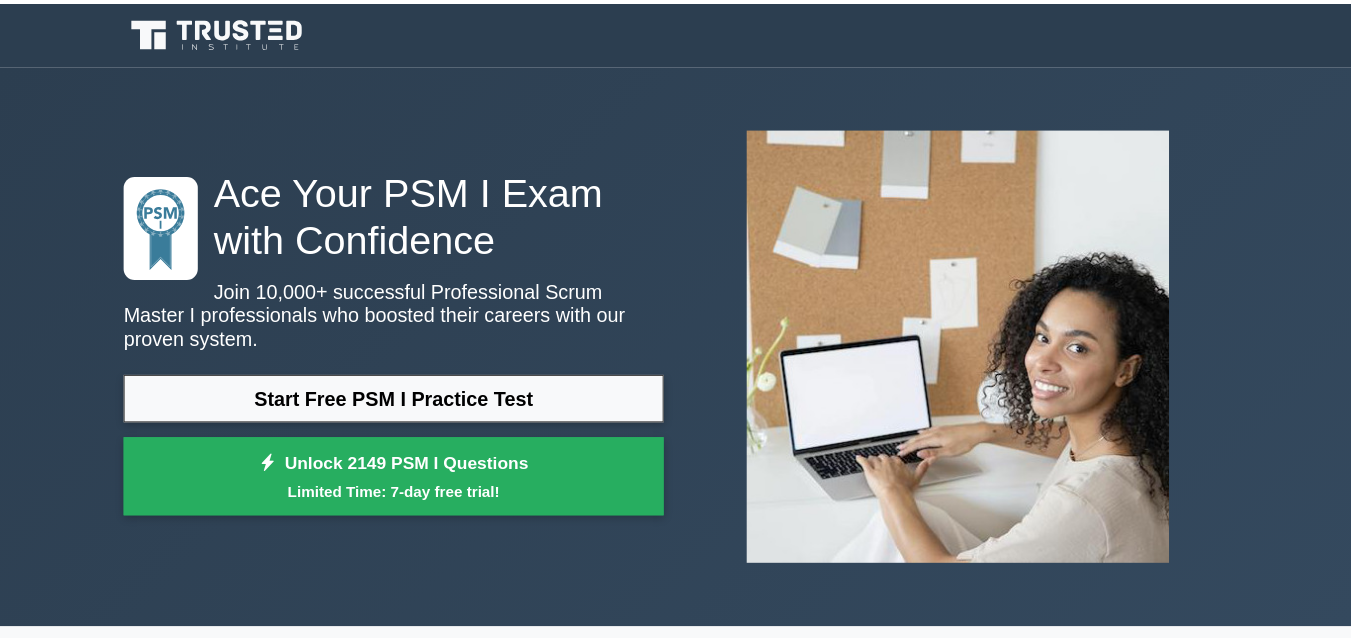 scroll, scrollTop: 0, scrollLeft: 0, axis: both 